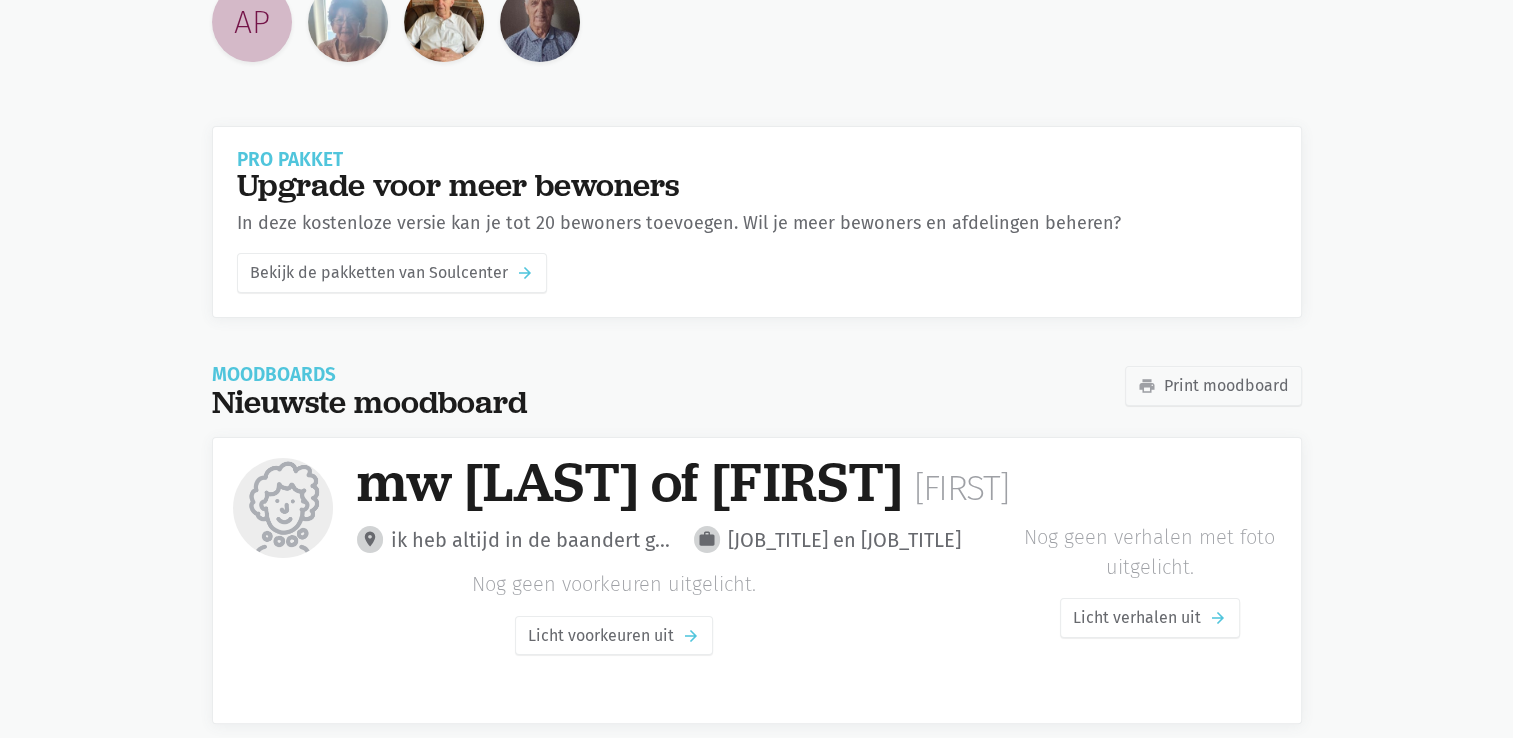 scroll, scrollTop: 0, scrollLeft: 0, axis: both 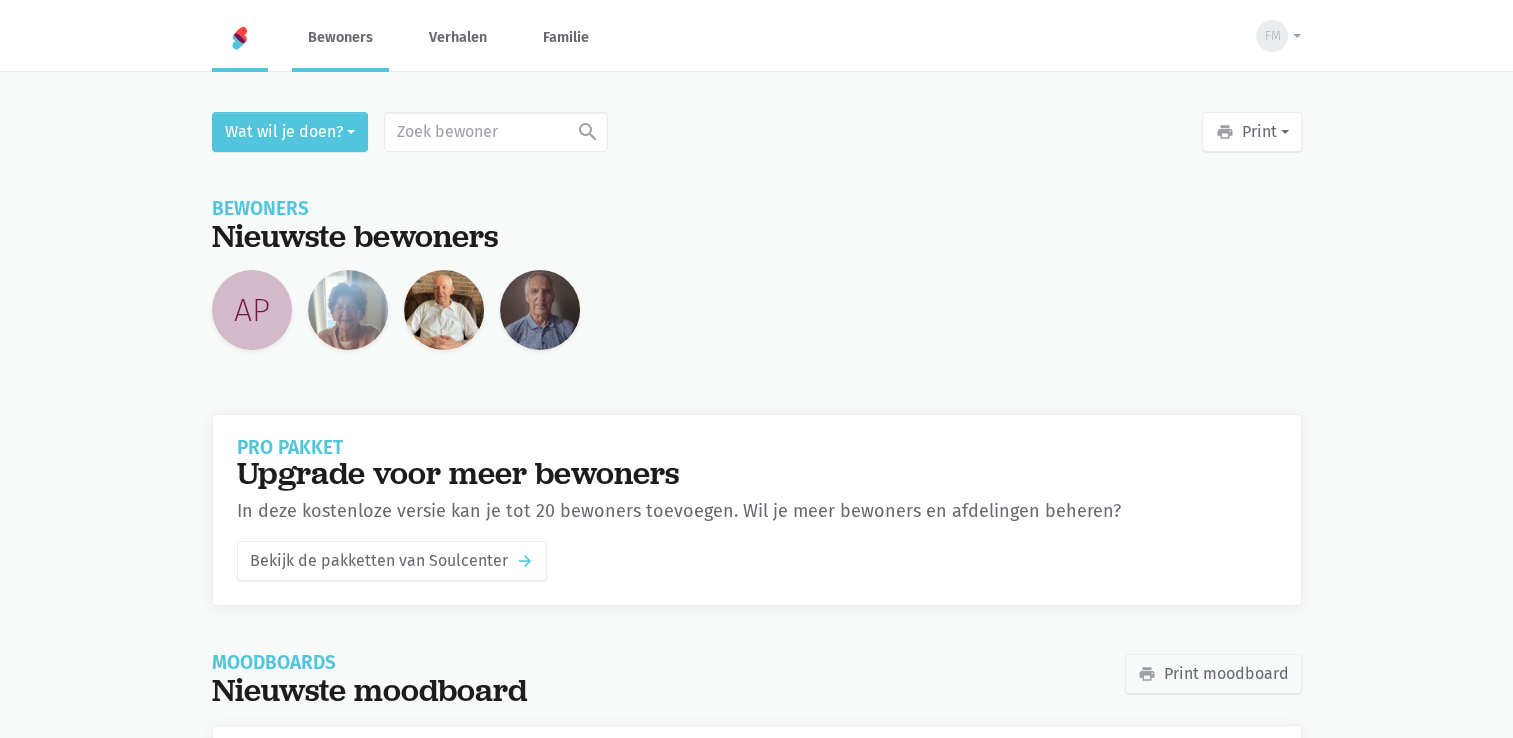 click on "Bewoners" at bounding box center [340, 37] 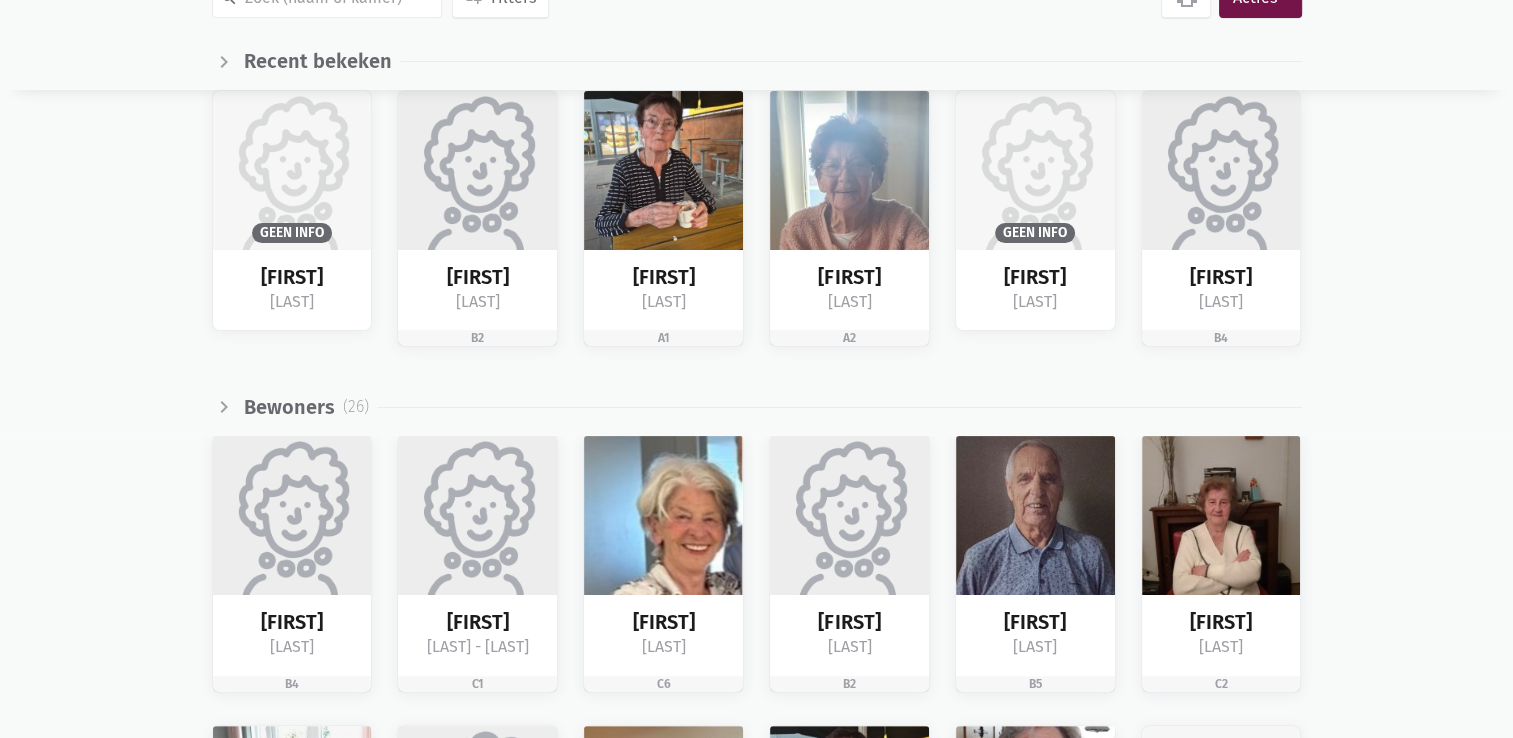 scroll, scrollTop: 299, scrollLeft: 0, axis: vertical 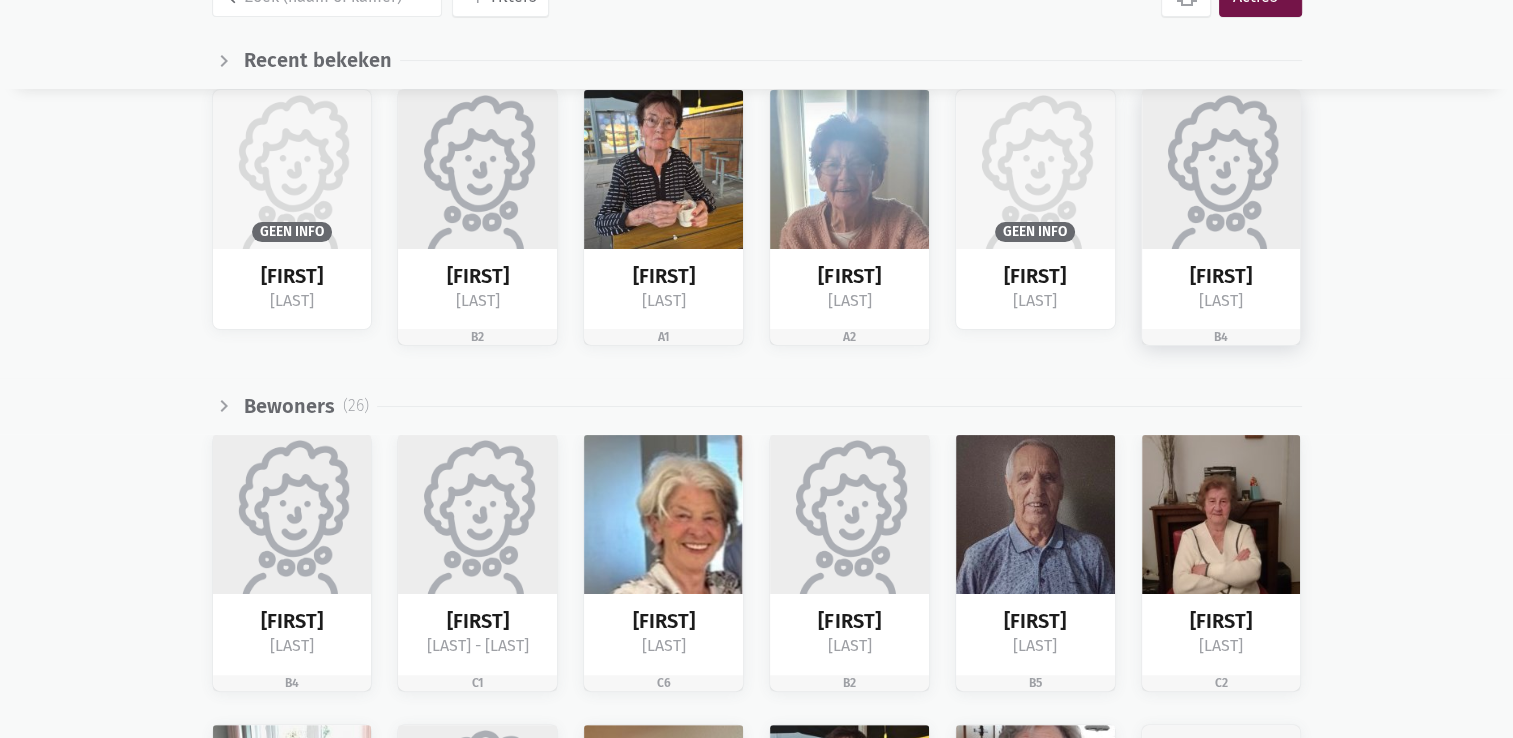click at bounding box center (1221, 169) 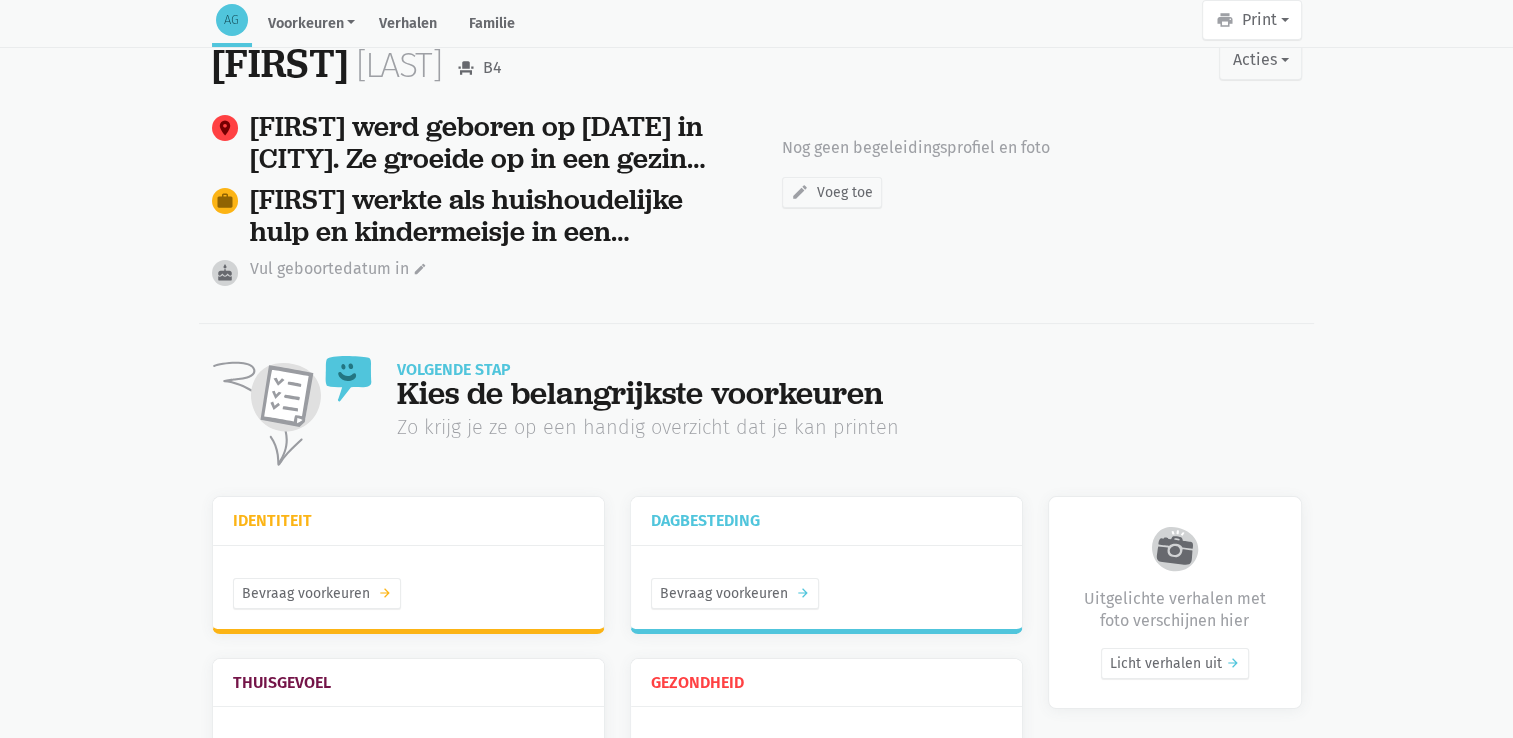 scroll, scrollTop: 0, scrollLeft: 0, axis: both 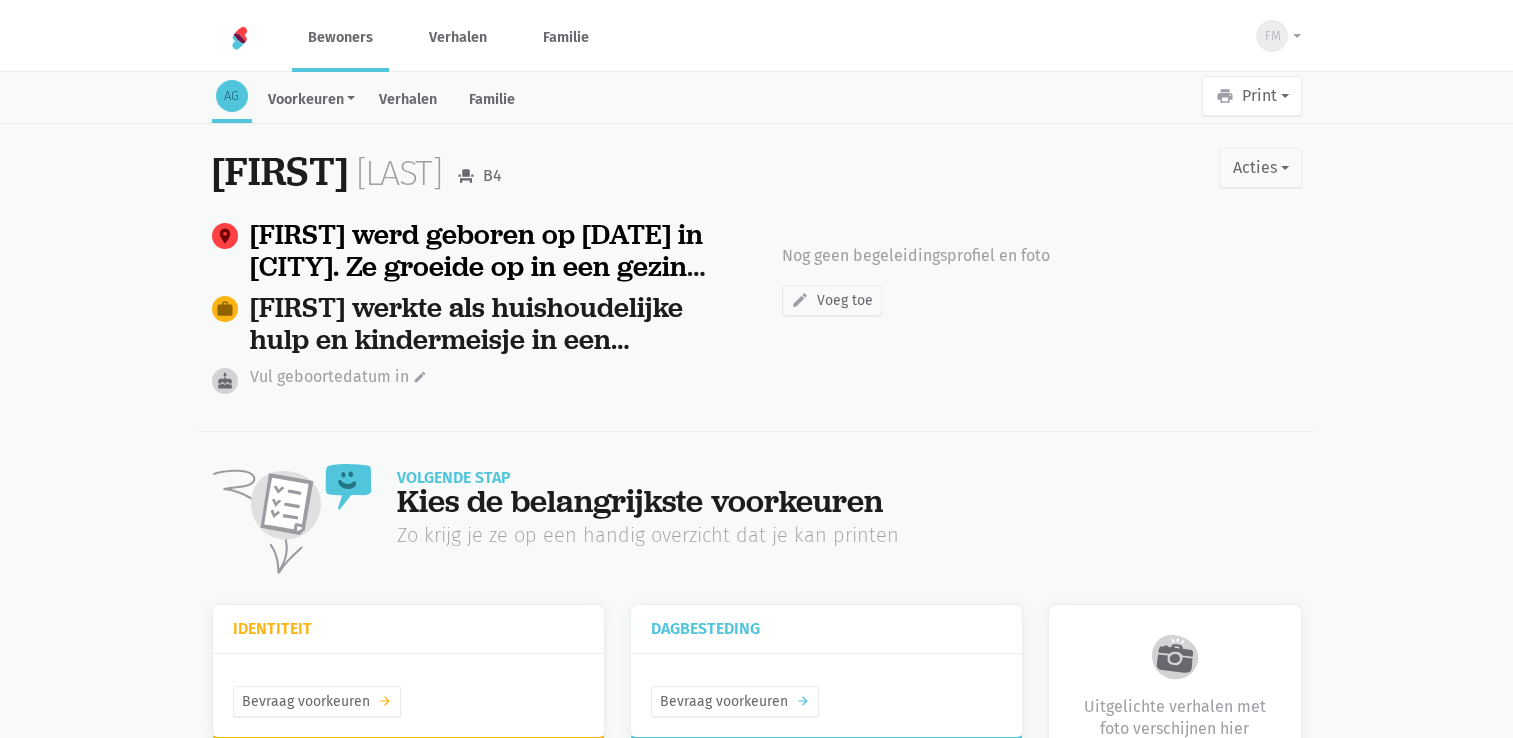click on "Agnes werd geboren op 06-11-1933 in Geleen. Ze groeide op in een gezin dat tijdelijk woonde bij tante Mia. Later verhuisden ze naar Sittard, Overhoven. Als kind verbleef Agnes ook enige tijd in een kamp in Duitsland vanwege de oorlog." at bounding box center (488, 331) 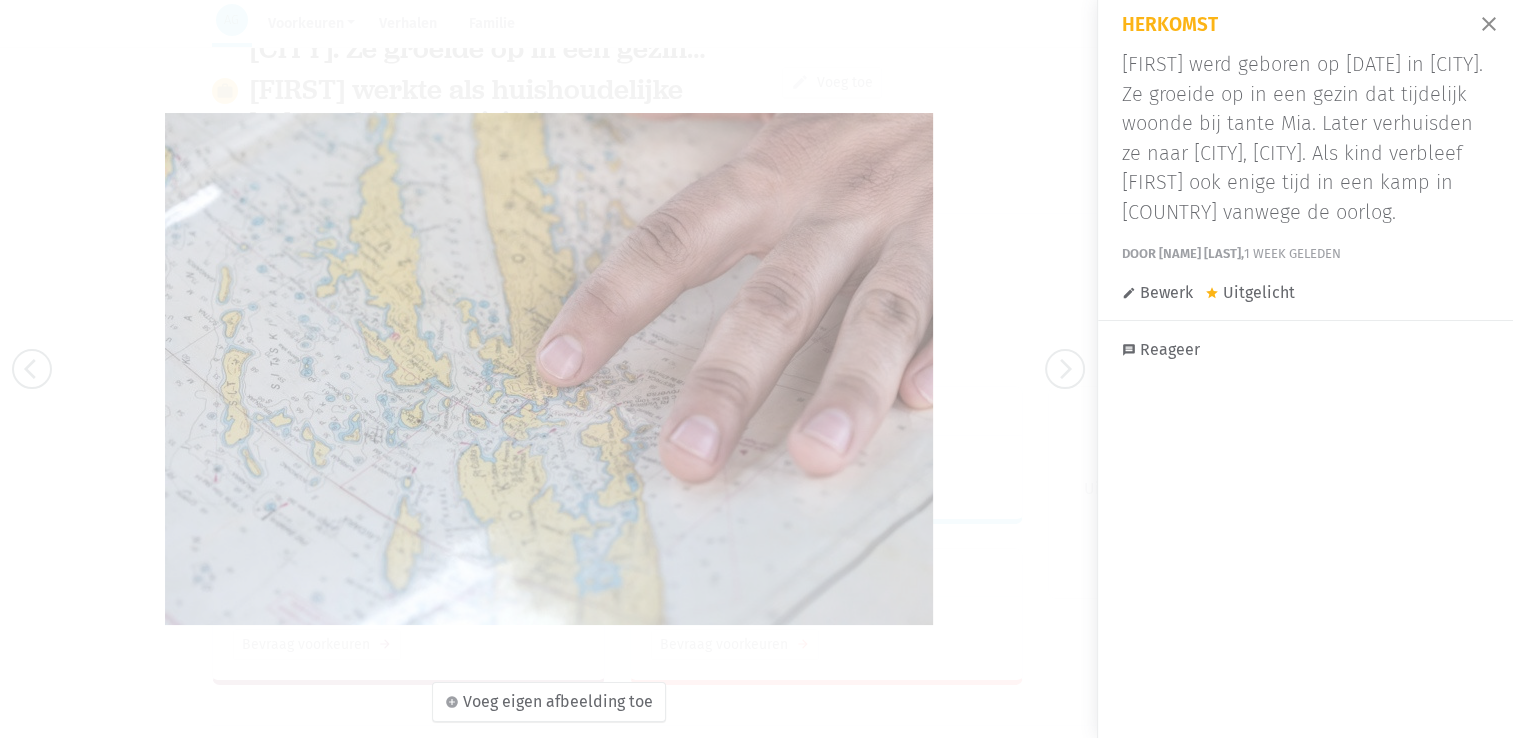 scroll, scrollTop: 0, scrollLeft: 0, axis: both 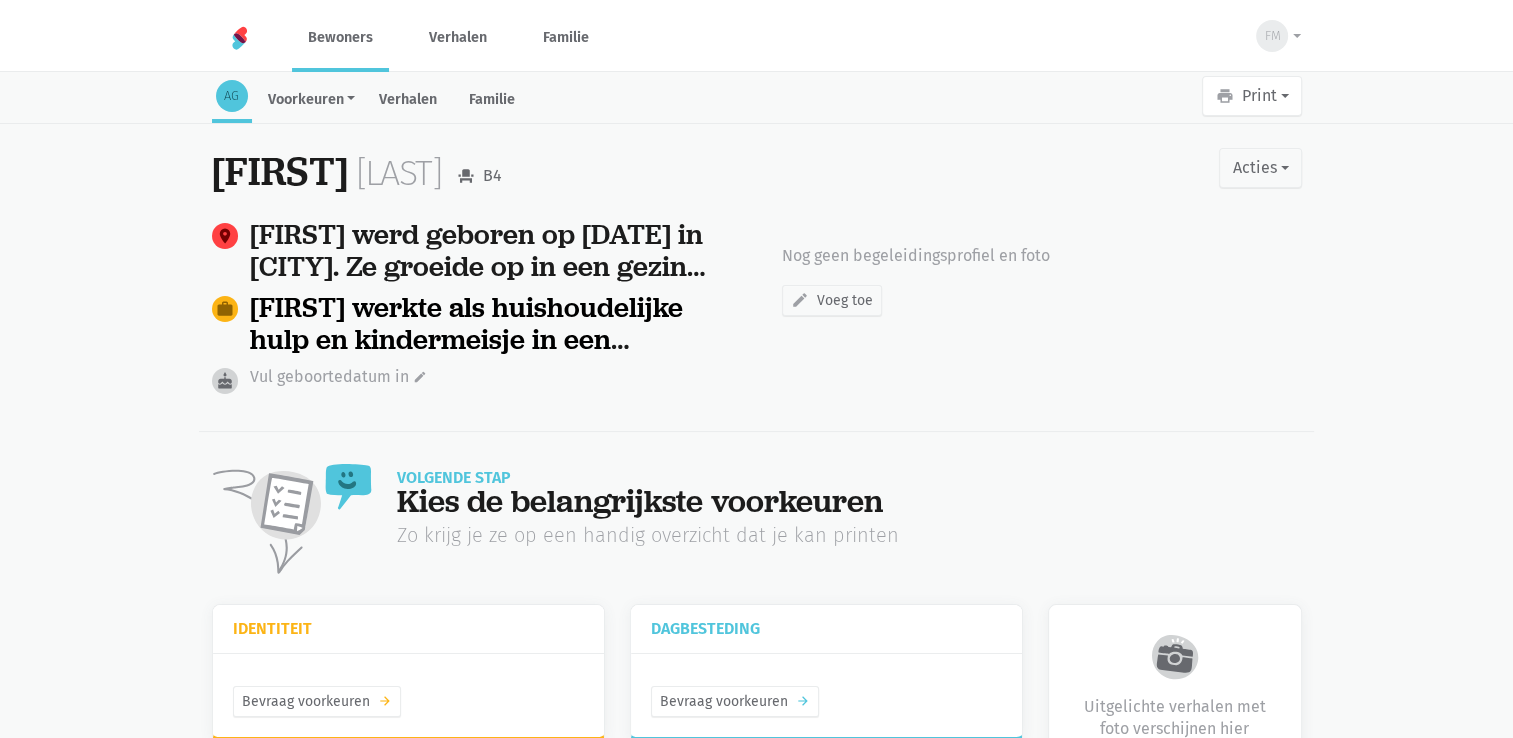 click on "Agnes werkte als huishoudelijke hulp en kindermeisje in een notarisgezin. Later werkte ze bij Philips en thuis voor Deco Tricot. Haar partner werkte in de mijn en later op de steenfabriek." at bounding box center (470, 388) 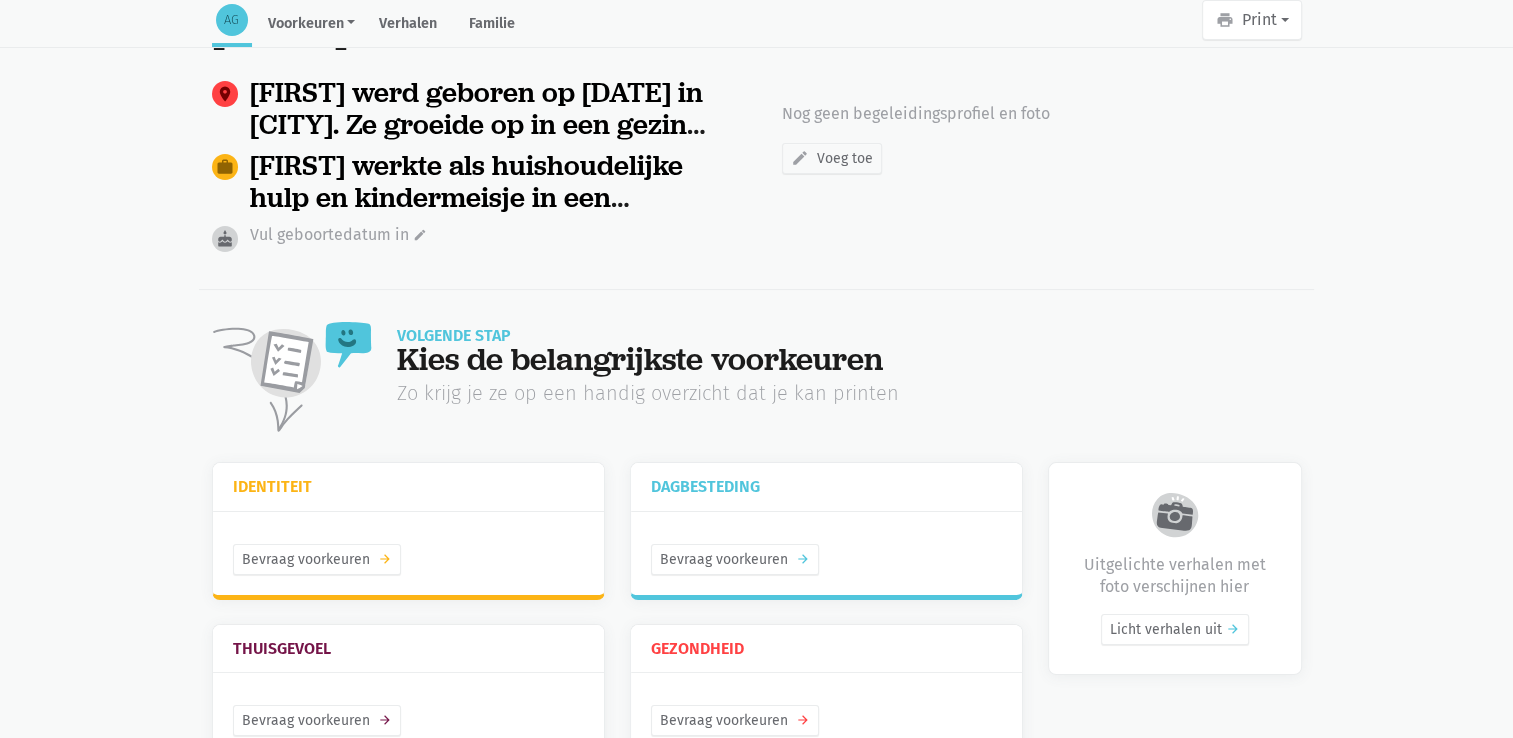 scroll, scrollTop: 0, scrollLeft: 0, axis: both 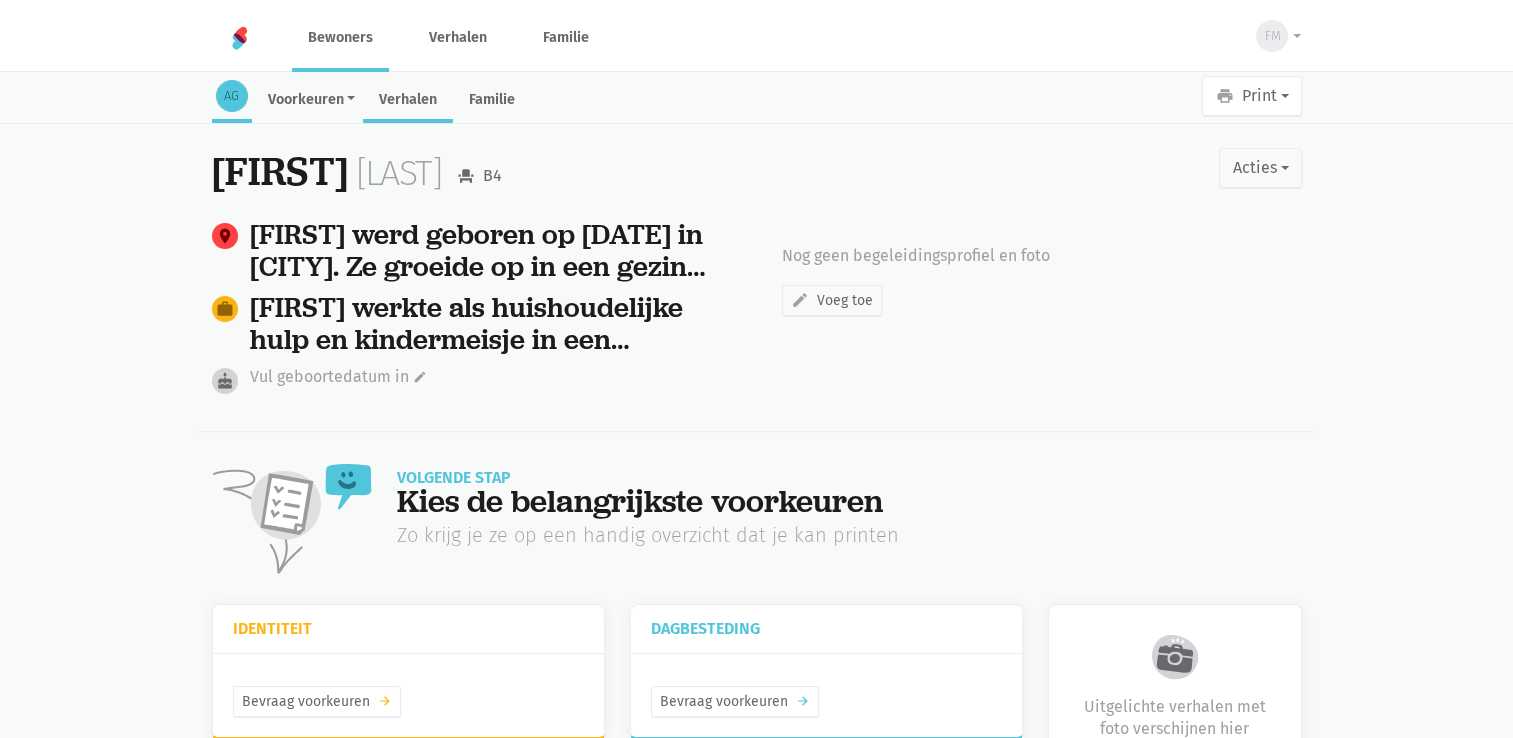 click on "Verhalen" at bounding box center [408, 101] 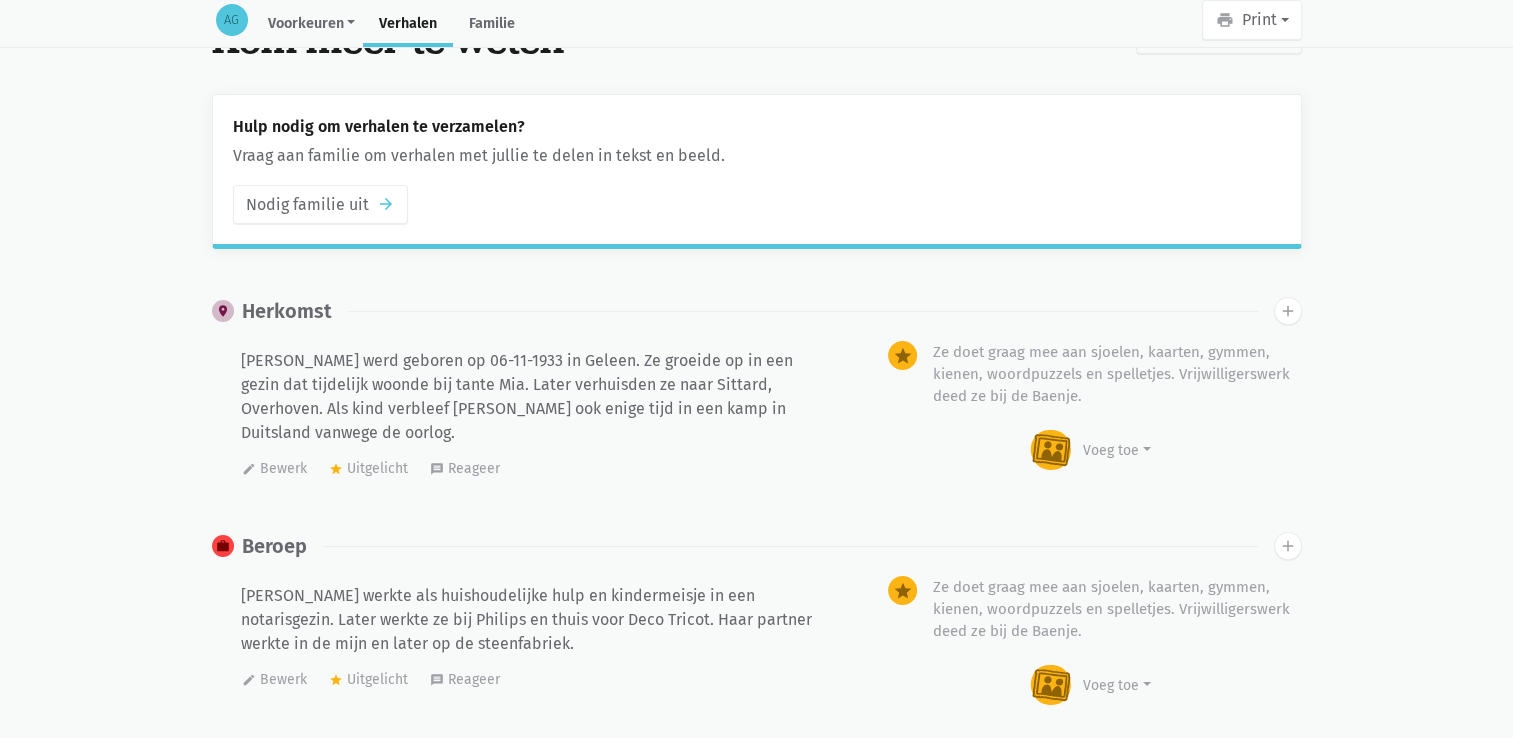 scroll, scrollTop: 0, scrollLeft: 0, axis: both 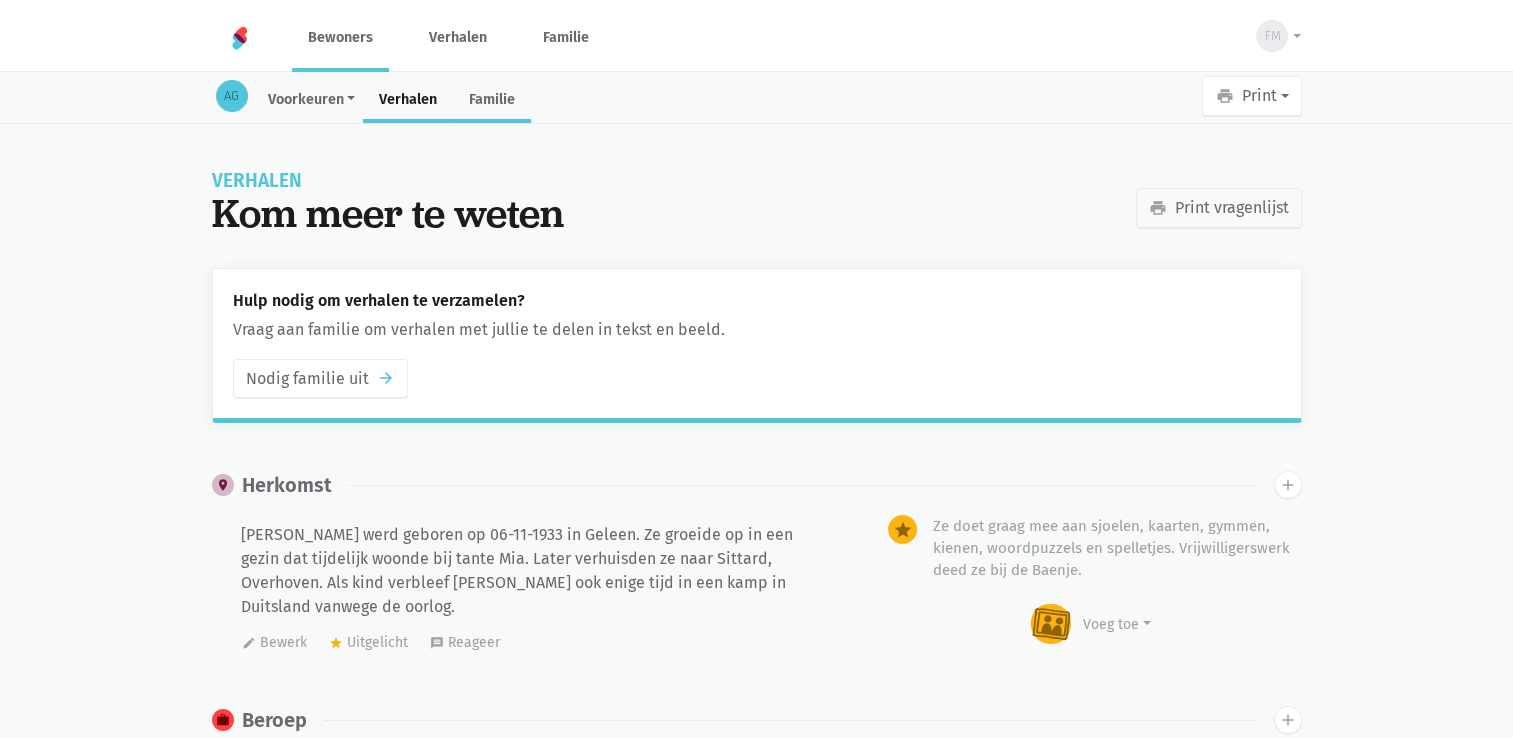 click on "Familie" at bounding box center [492, 101] 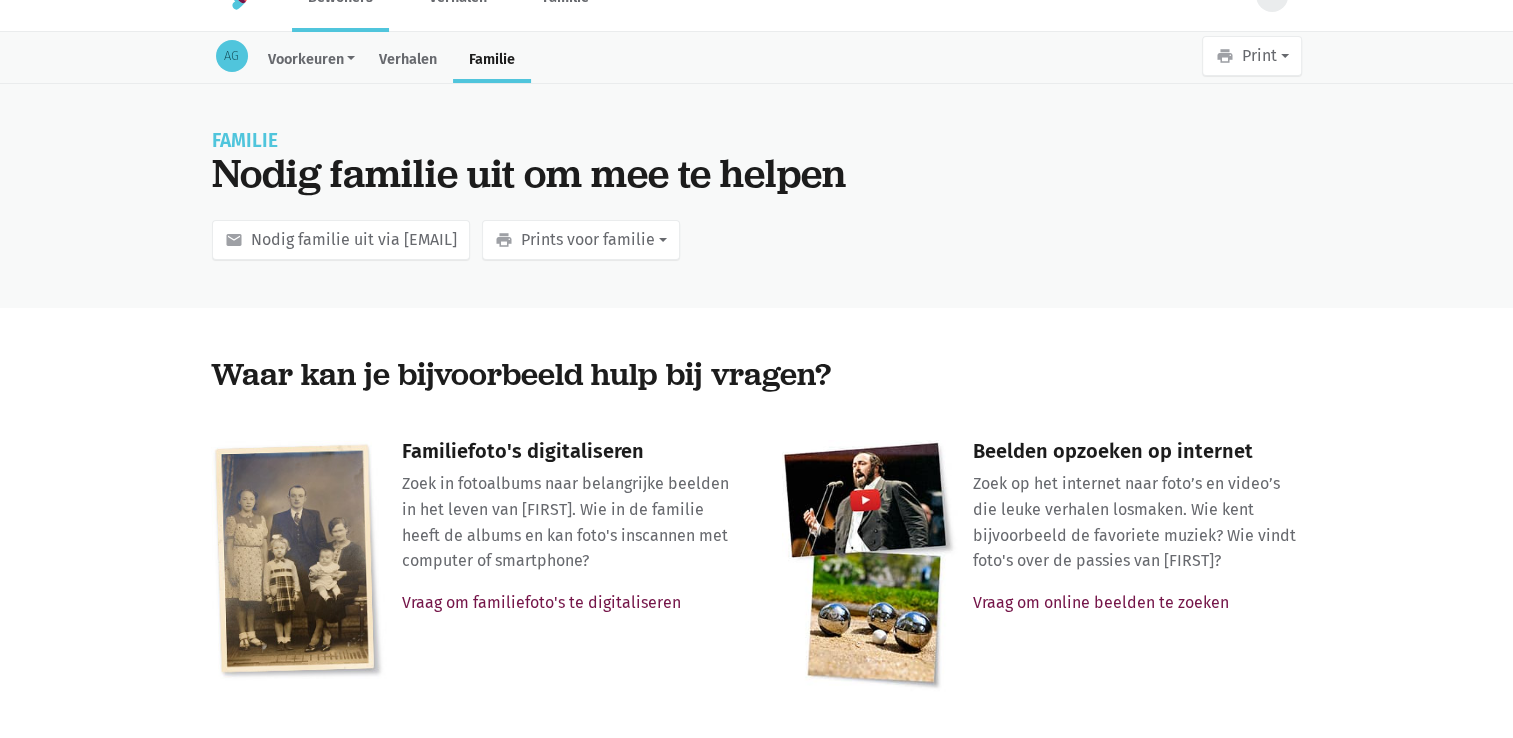 scroll, scrollTop: 0, scrollLeft: 0, axis: both 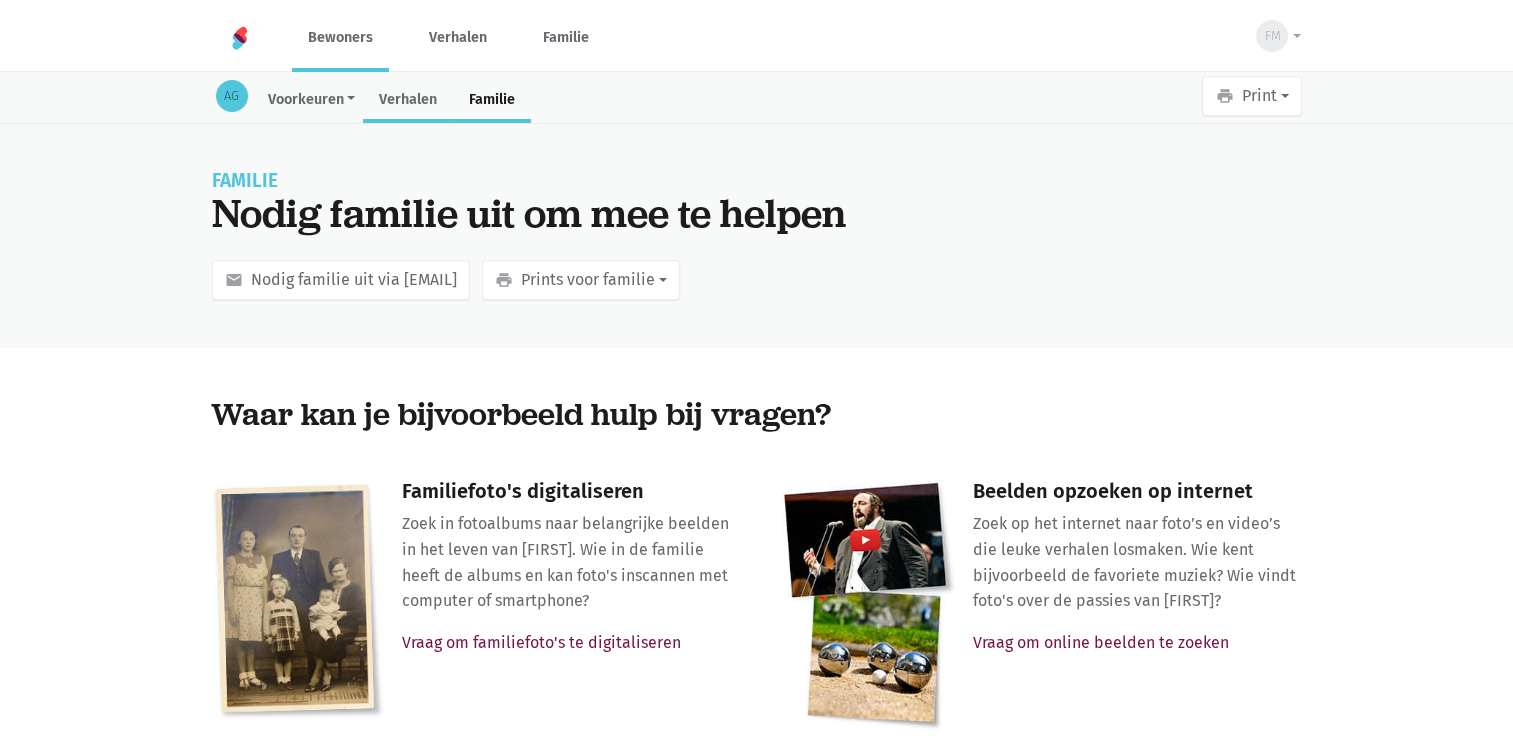 click on "Verhalen" at bounding box center (408, 101) 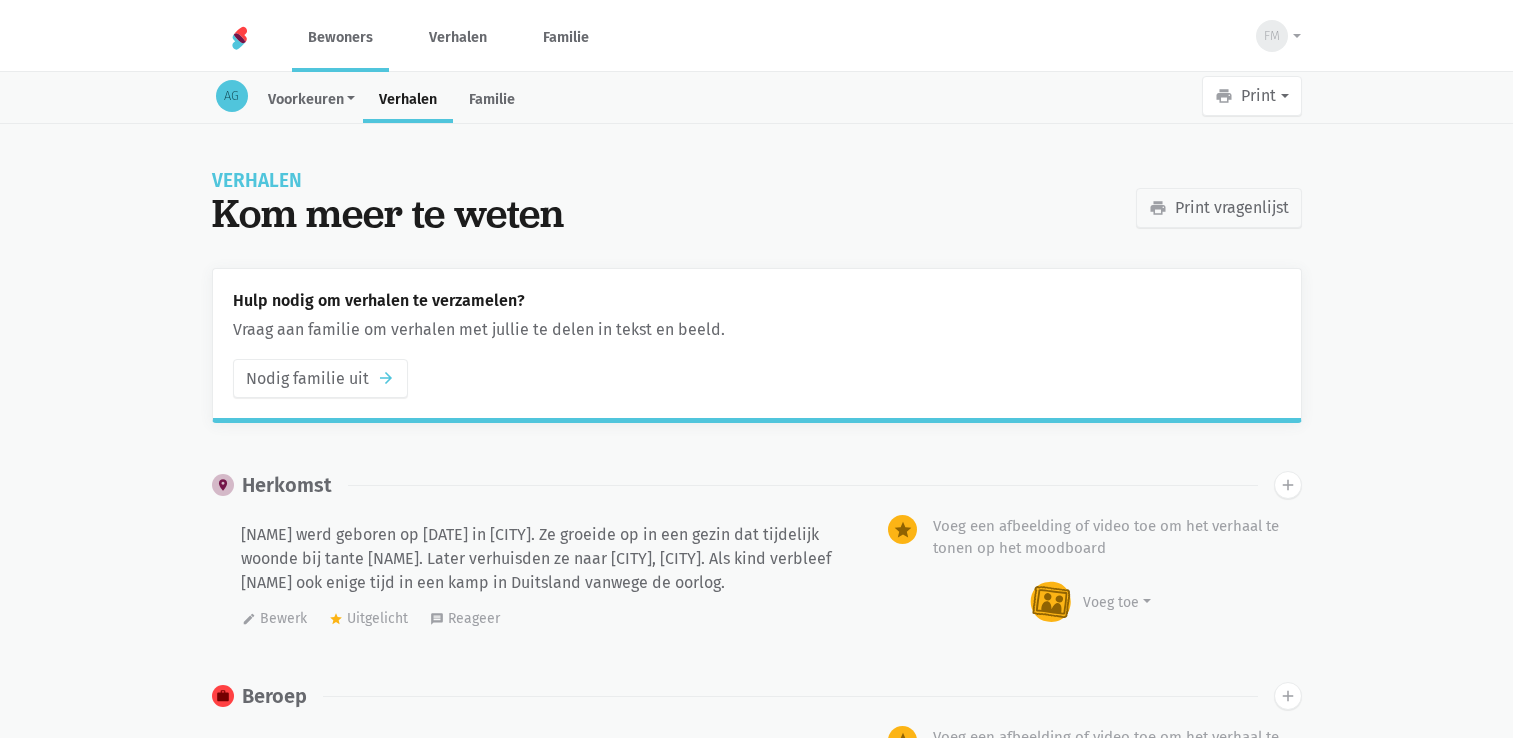 scroll, scrollTop: 0, scrollLeft: 0, axis: both 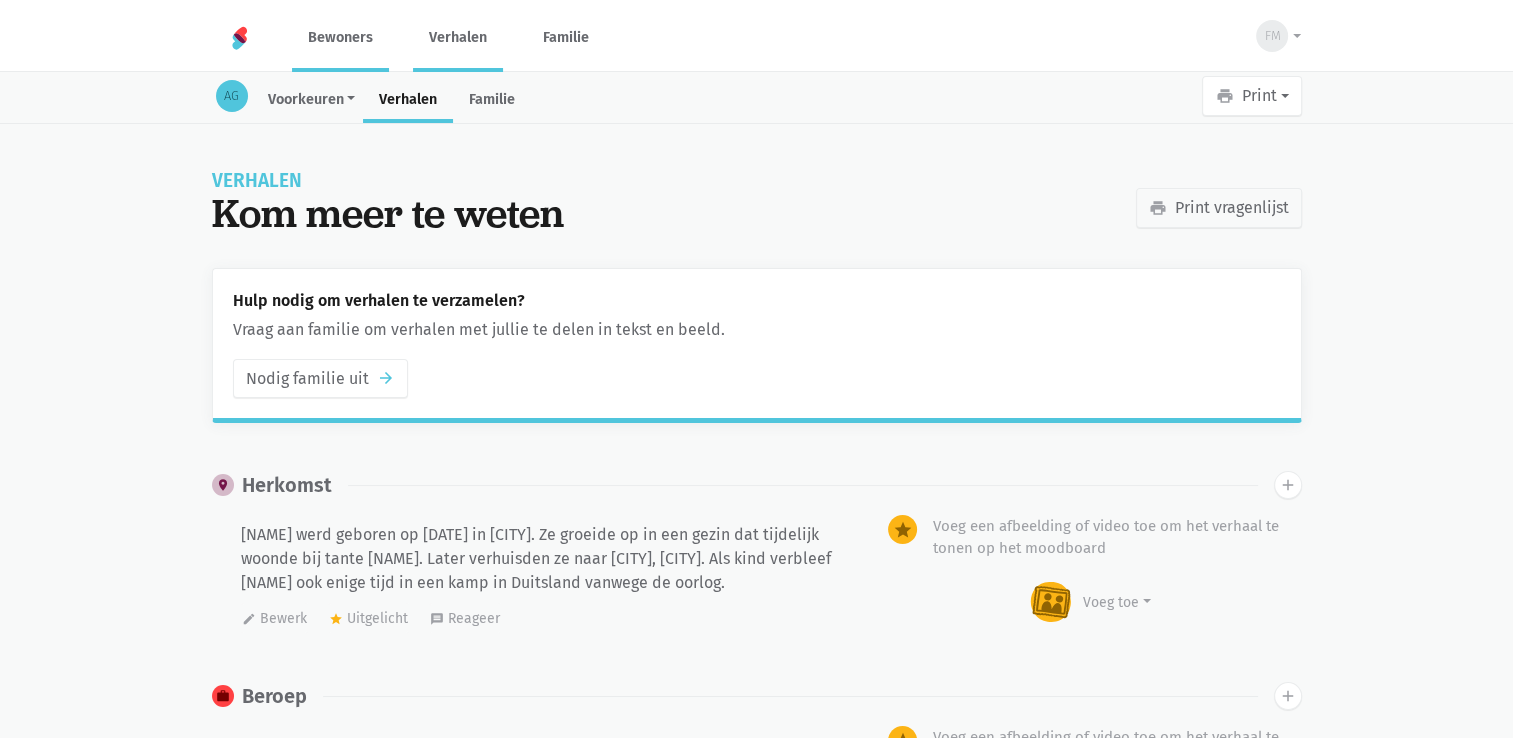 click on "Verhalen" at bounding box center (458, 37) 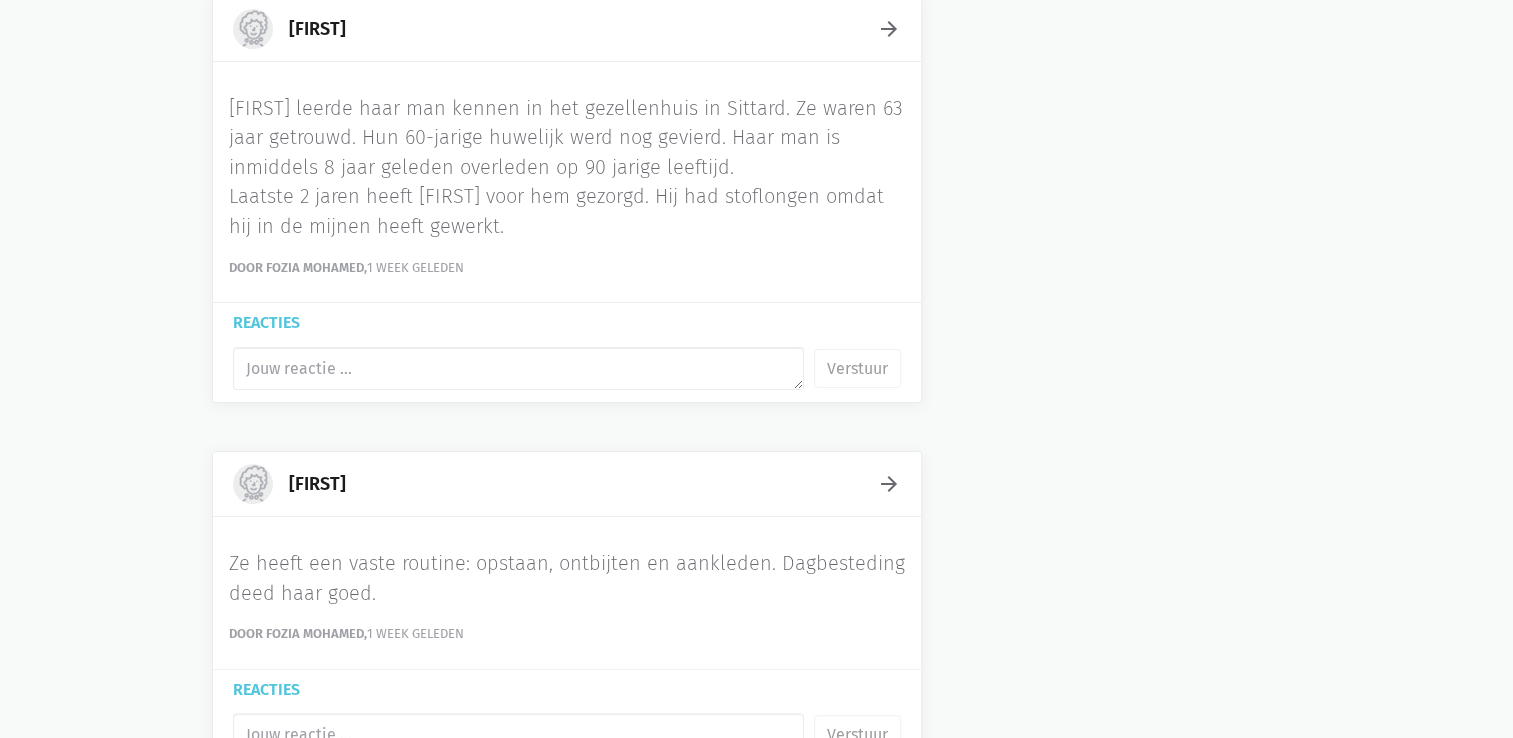 scroll, scrollTop: 0, scrollLeft: 0, axis: both 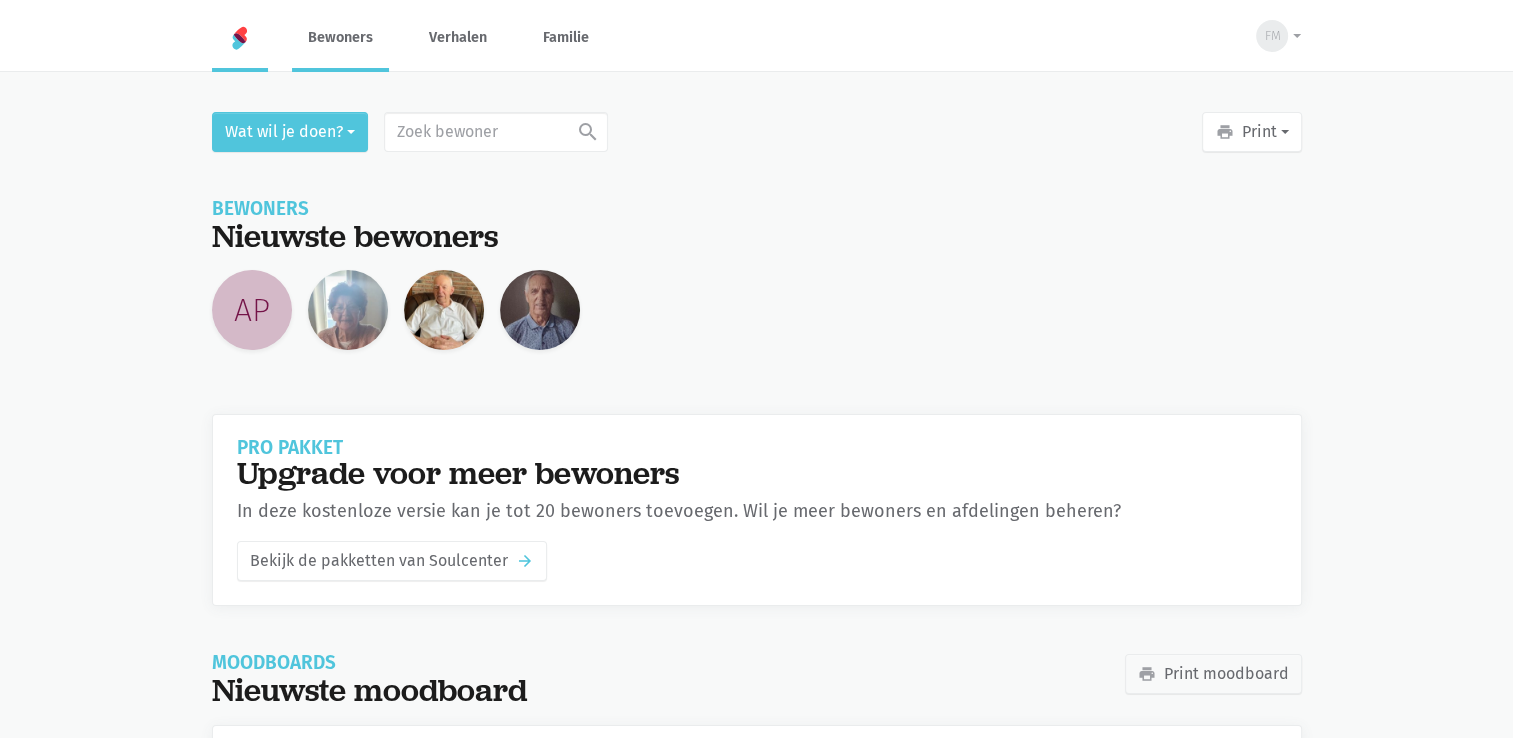 click on "Bewoners" at bounding box center [340, 37] 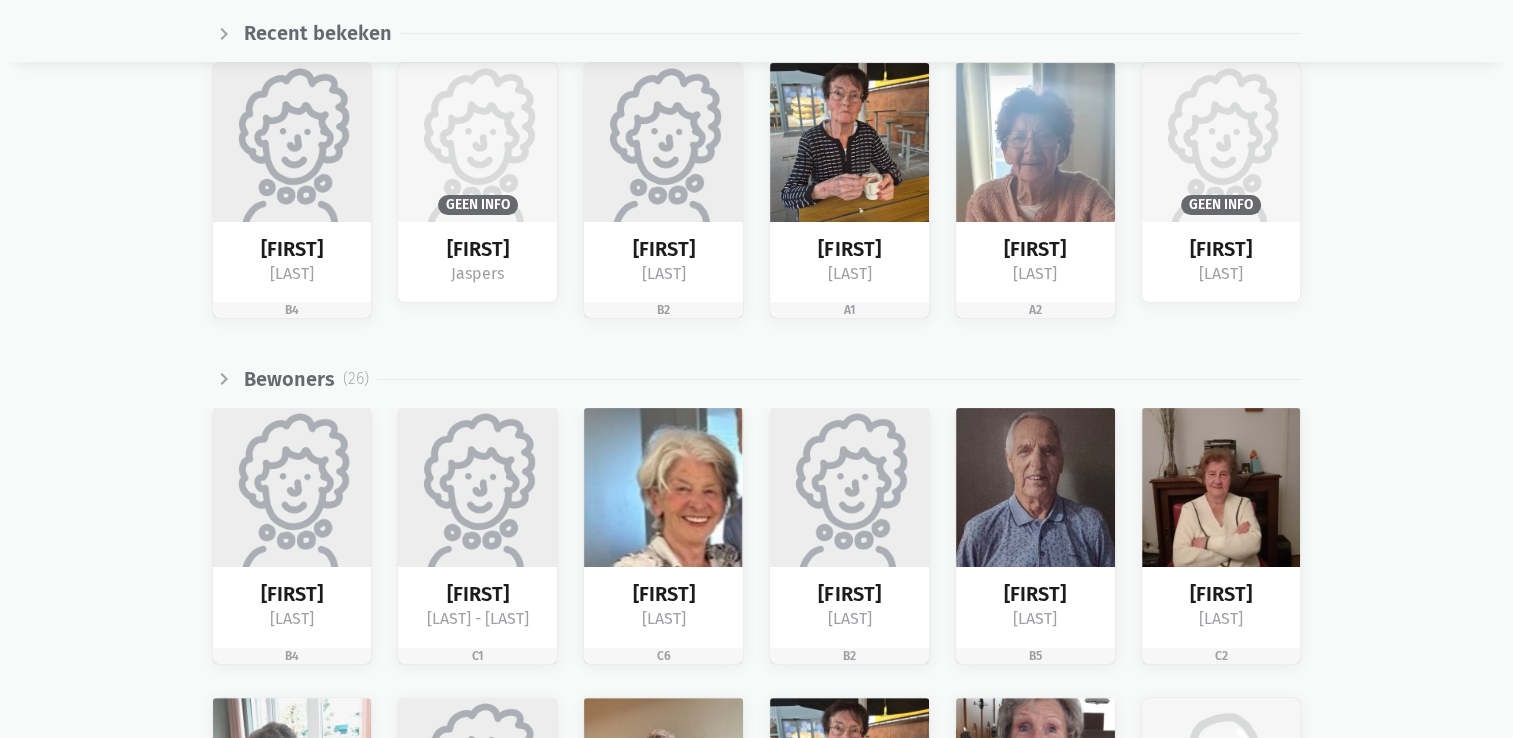 scroll, scrollTop: 327, scrollLeft: 0, axis: vertical 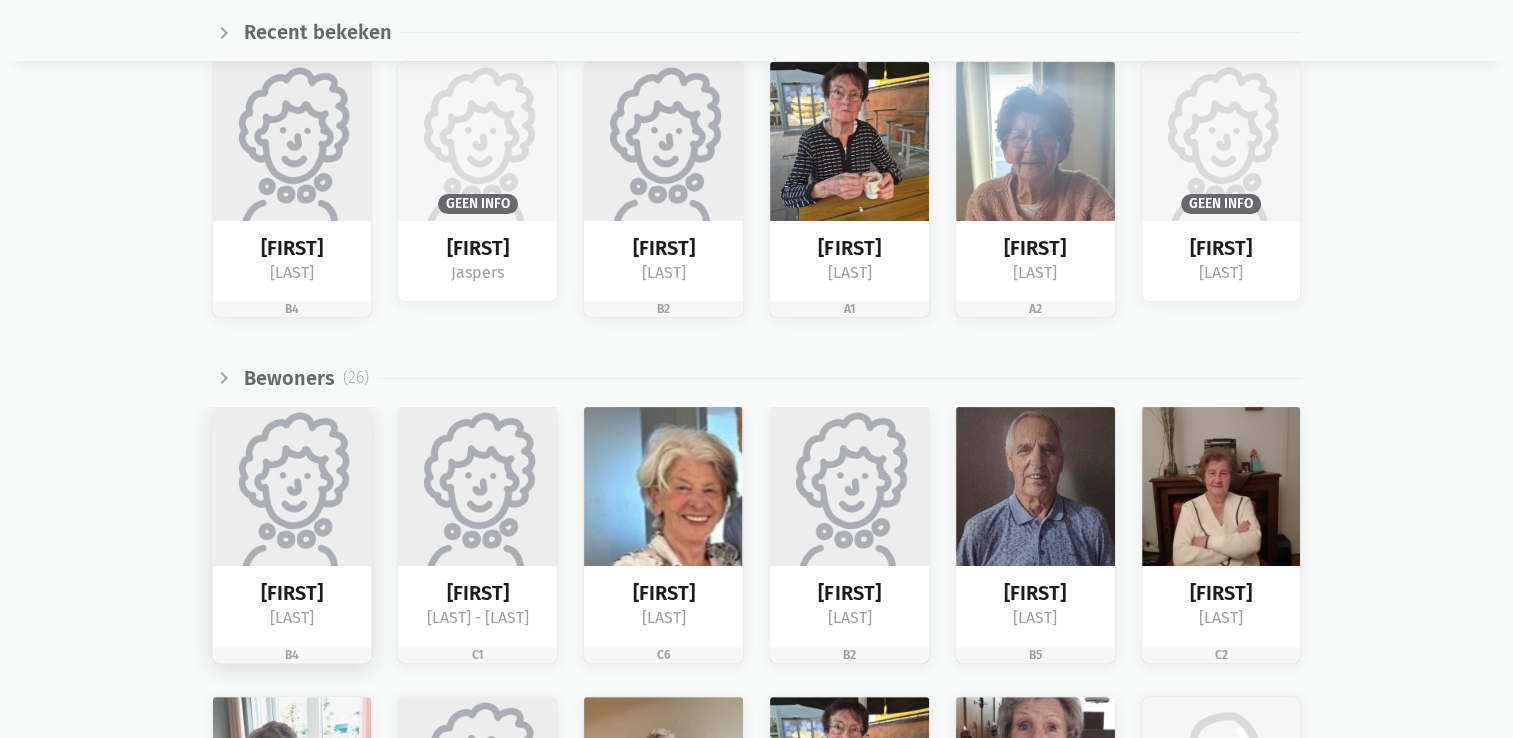 click at bounding box center (292, 486) 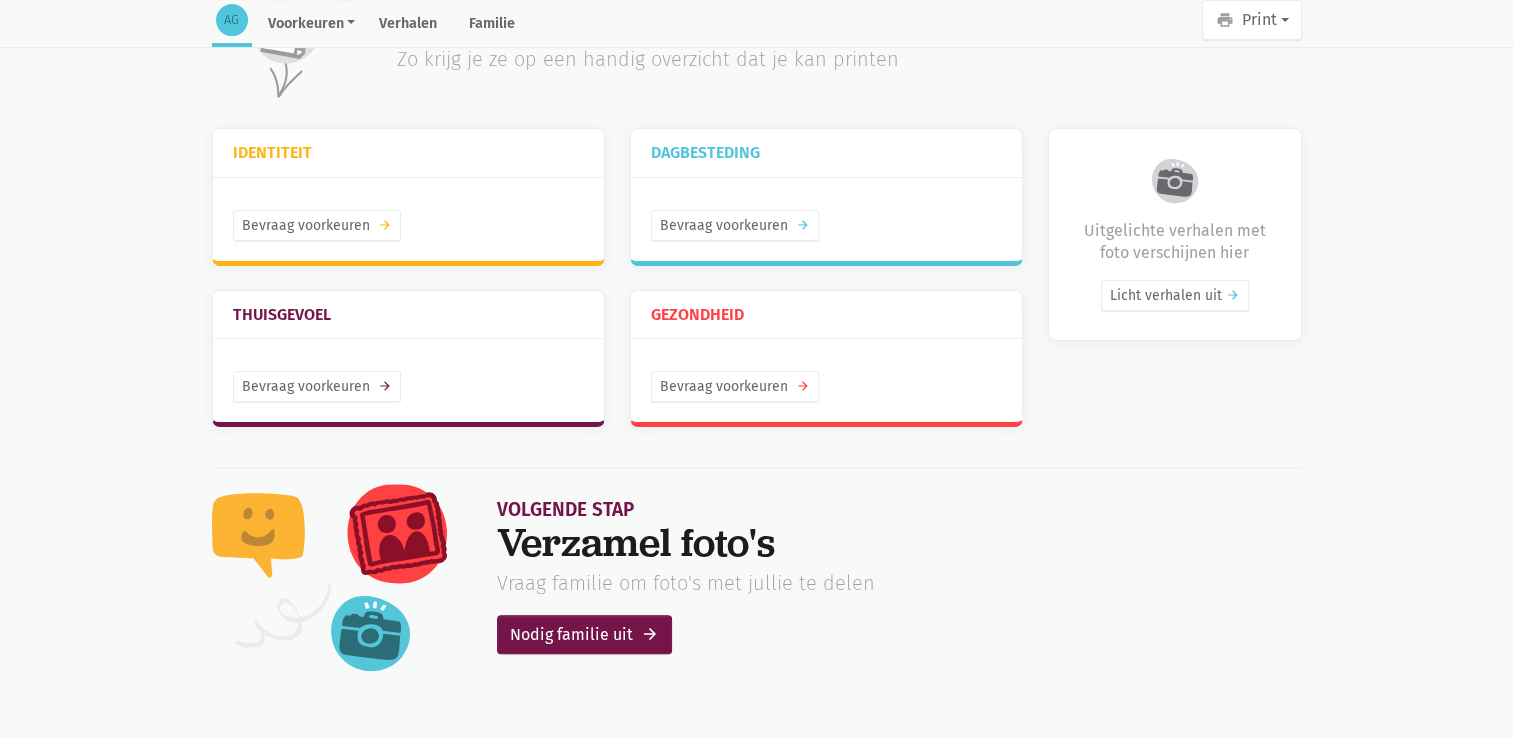 scroll, scrollTop: 0, scrollLeft: 0, axis: both 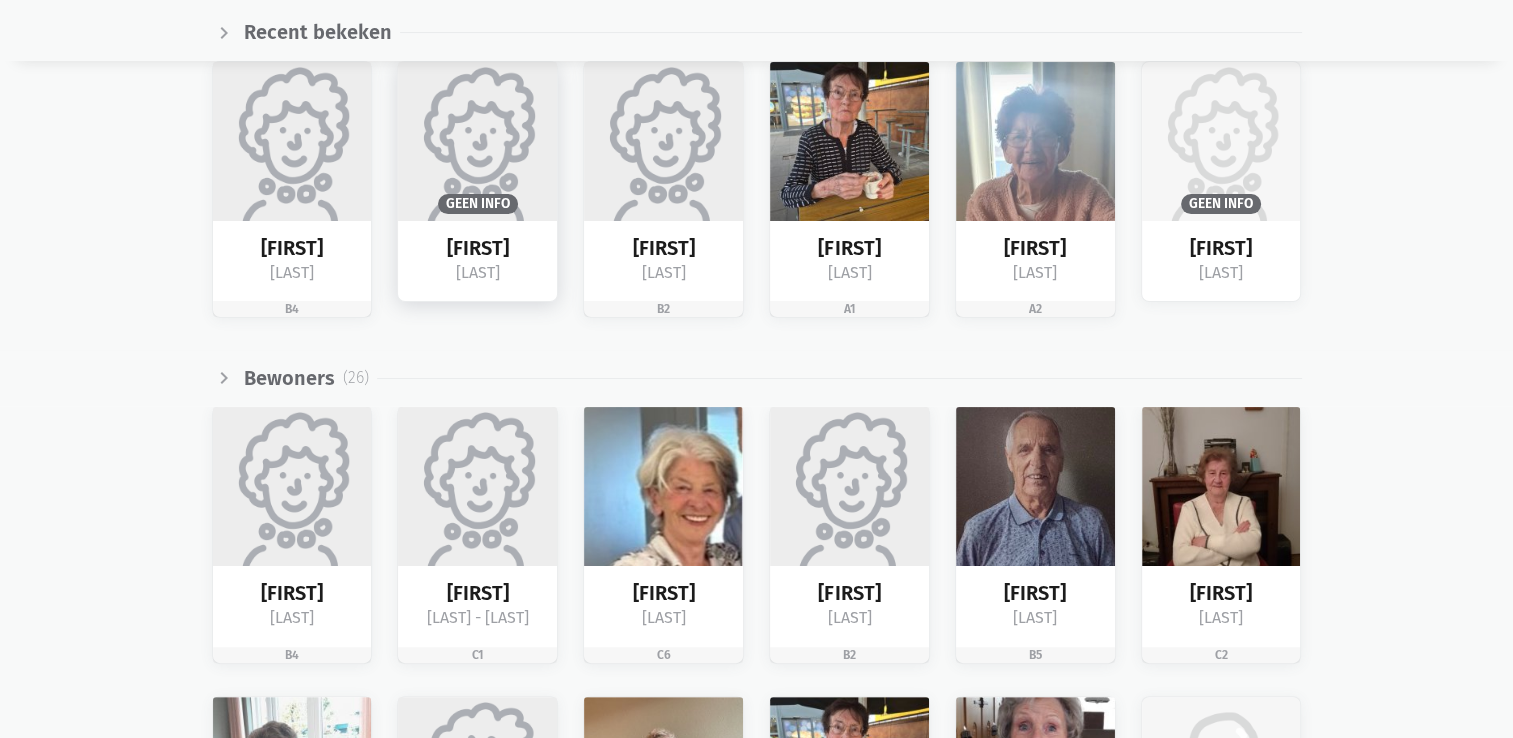 click on "Suzanne
Jaspers" at bounding box center (477, 261) 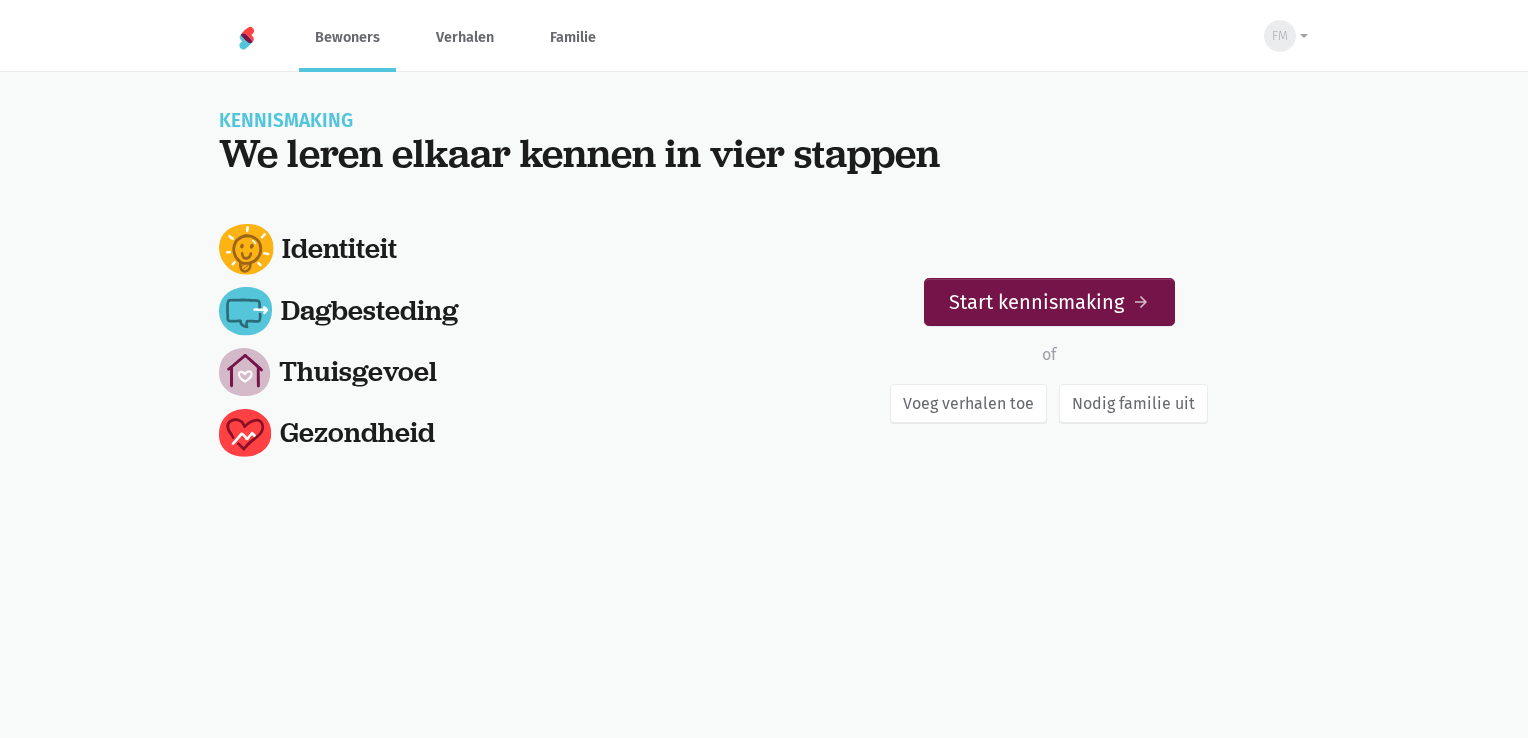 scroll, scrollTop: 0, scrollLeft: 0, axis: both 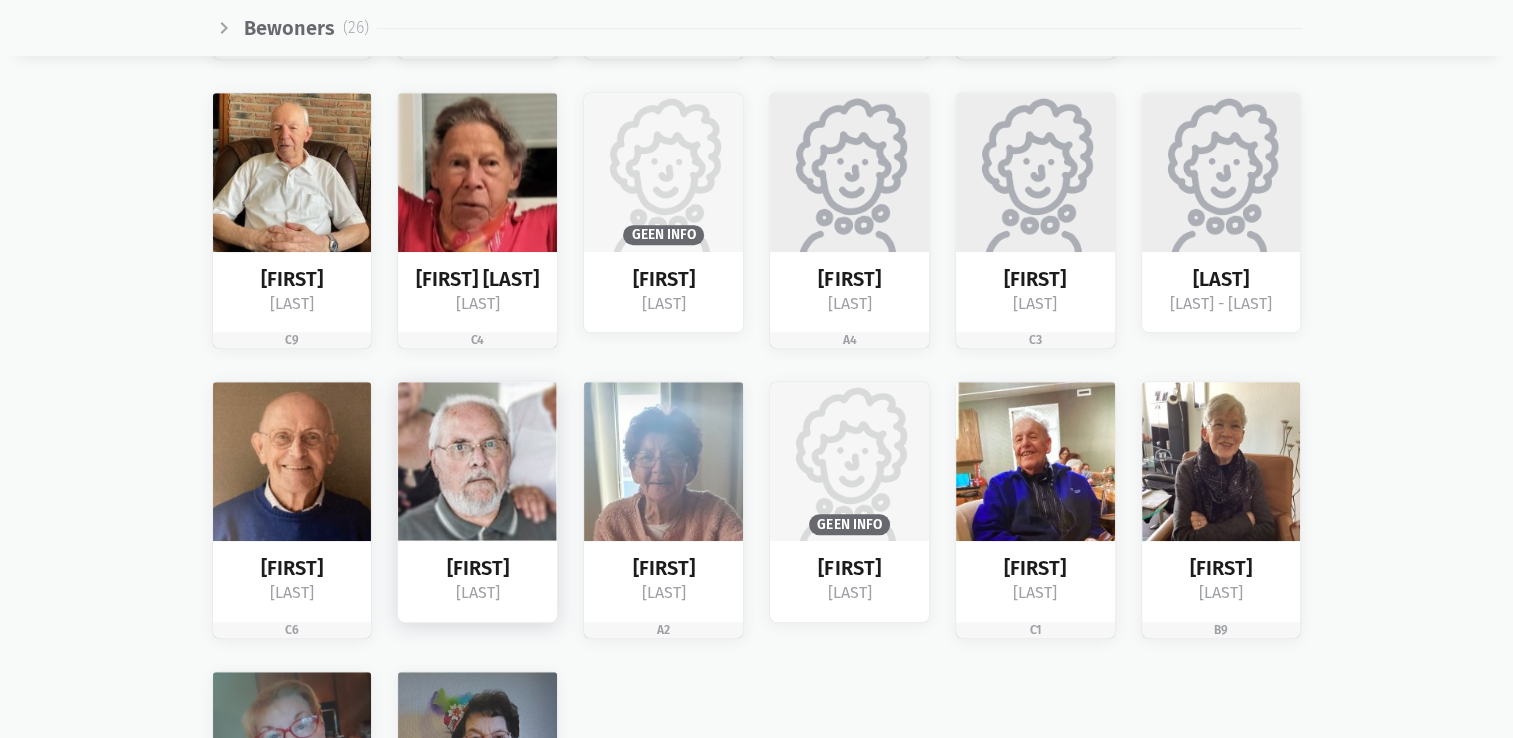 click at bounding box center [477, 461] 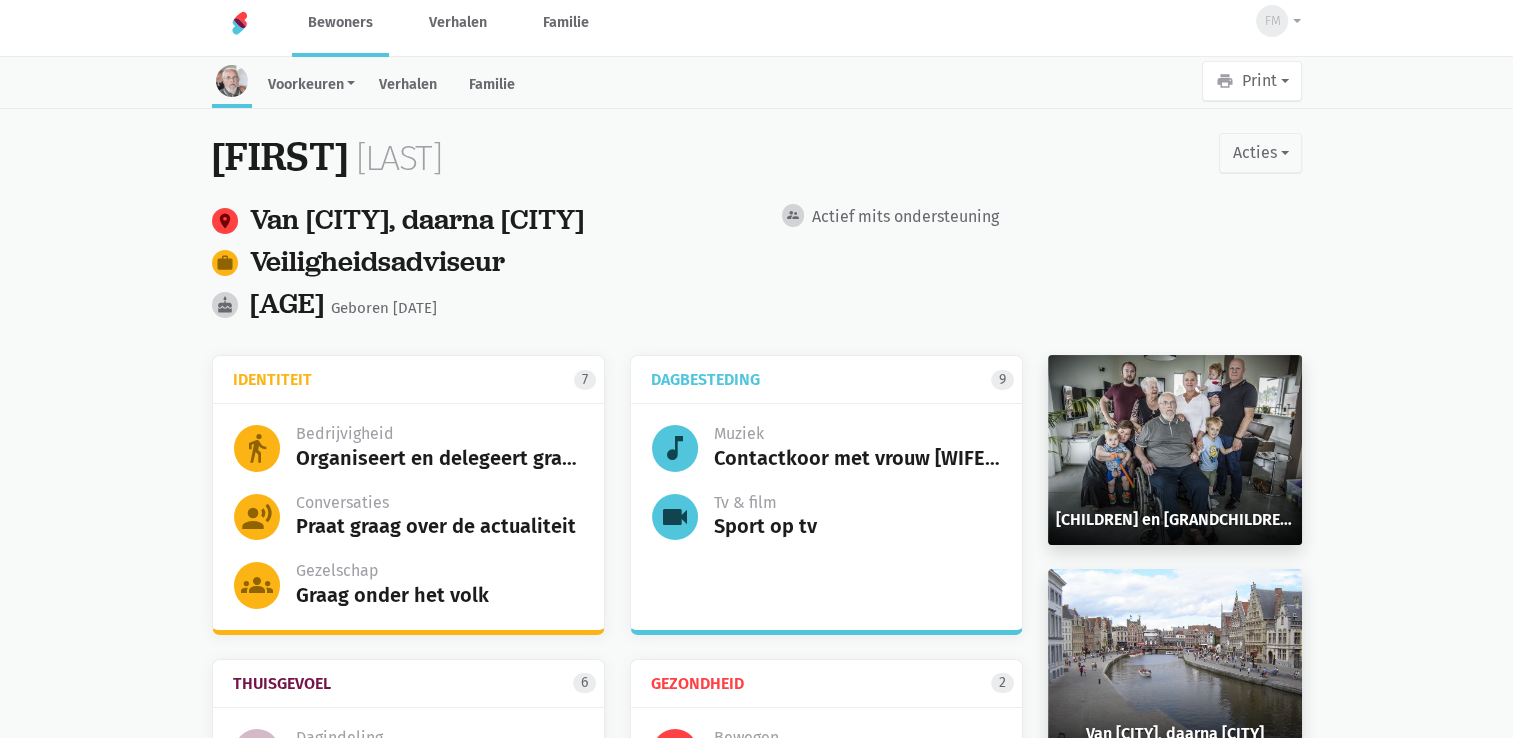 scroll, scrollTop: 0, scrollLeft: 0, axis: both 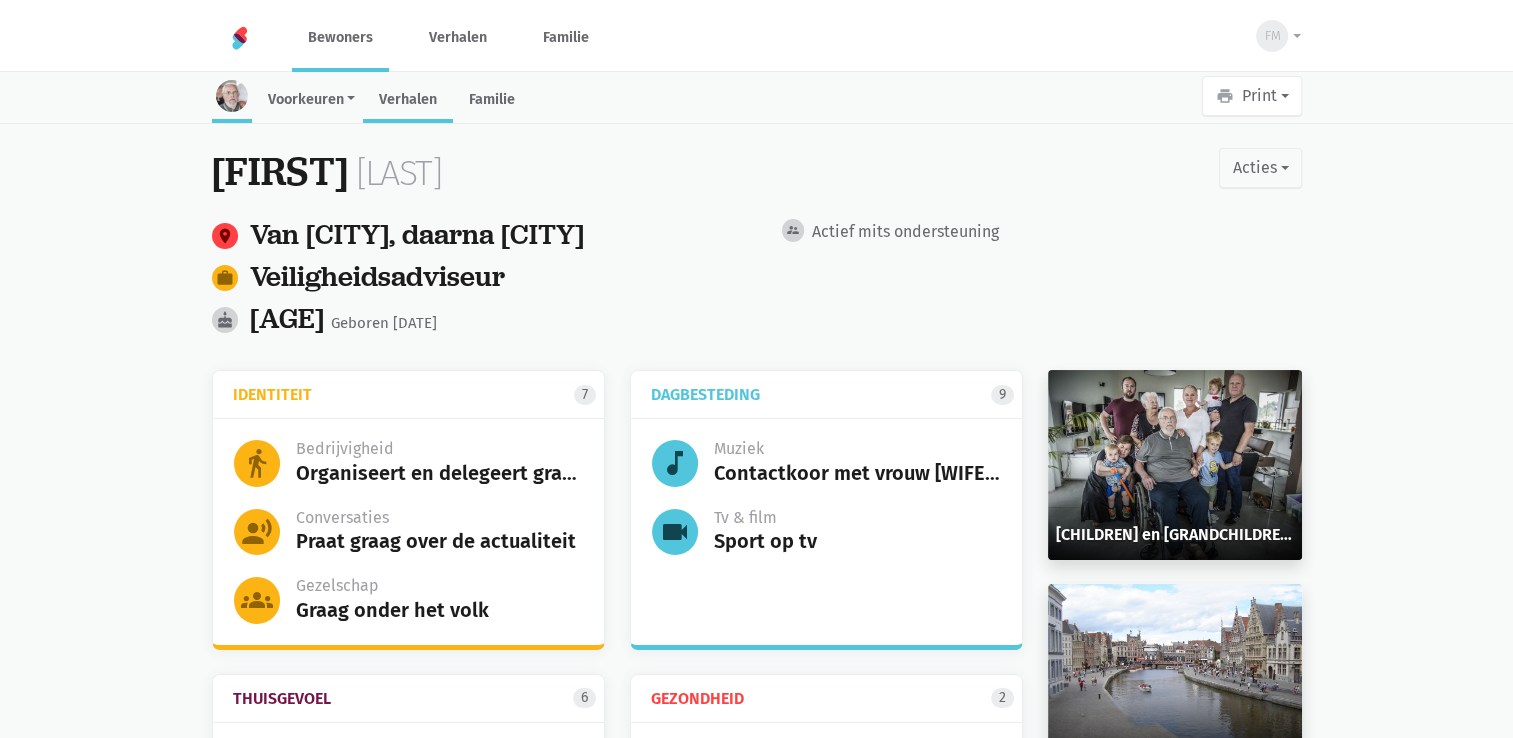 click on "Verhalen" at bounding box center (408, 101) 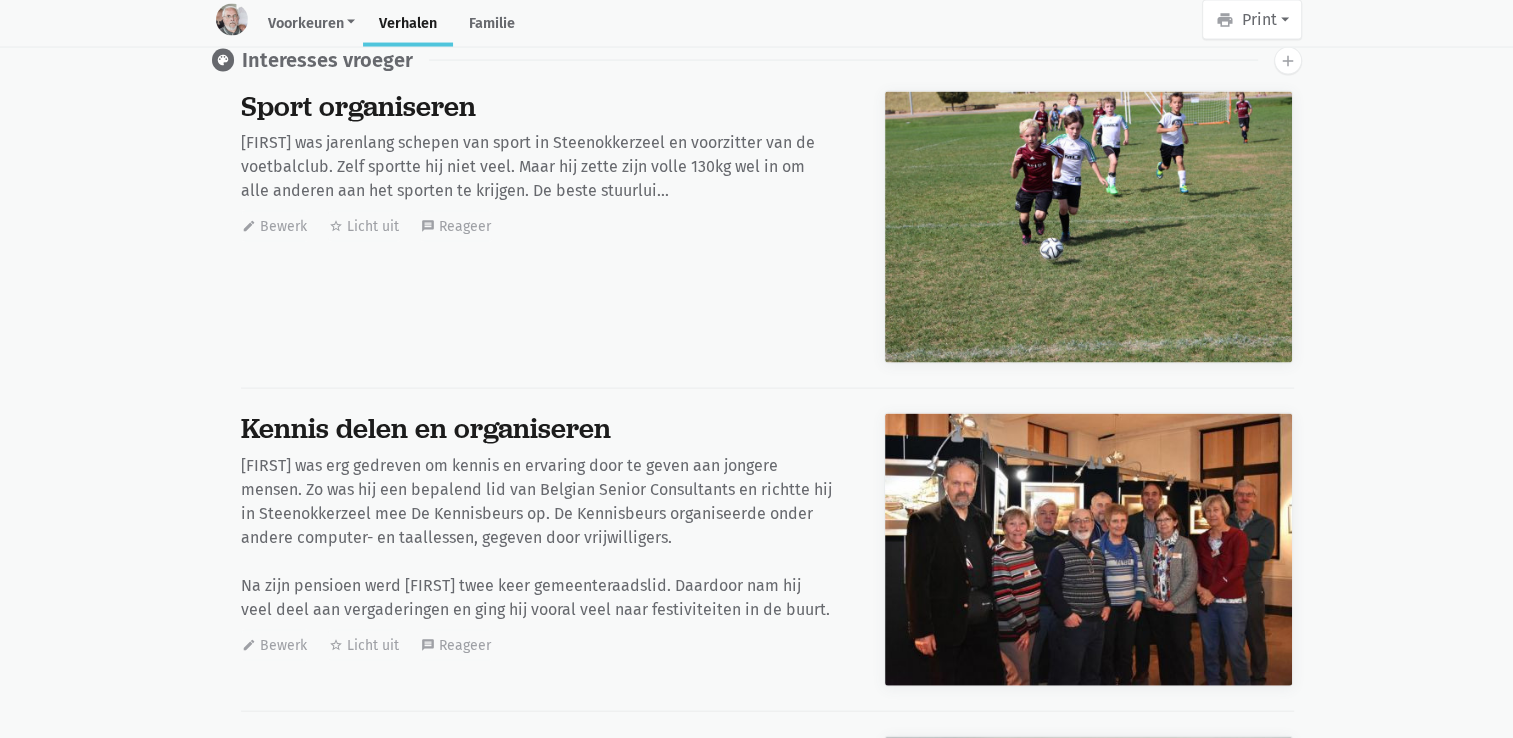 scroll, scrollTop: 4052, scrollLeft: 0, axis: vertical 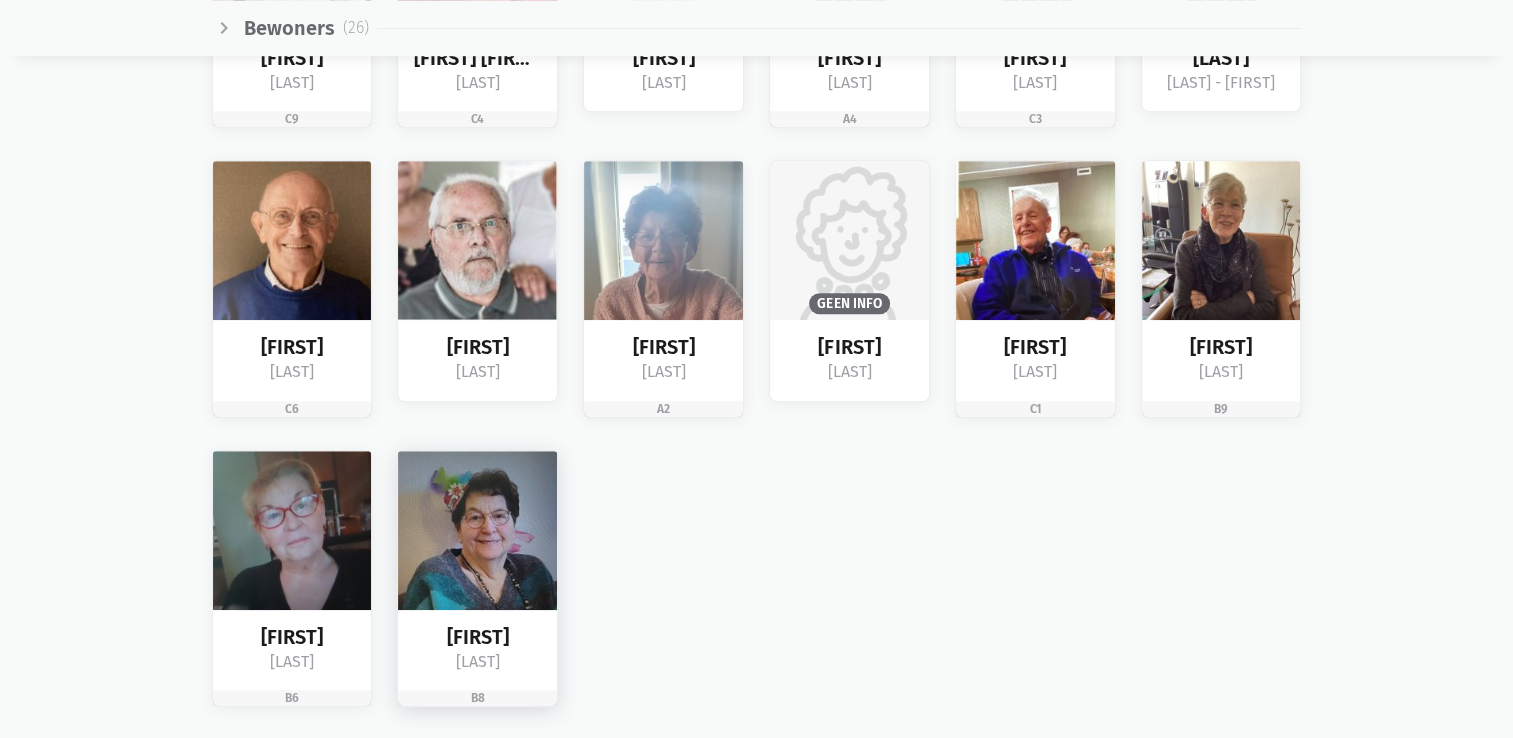 click at bounding box center (477, 530) 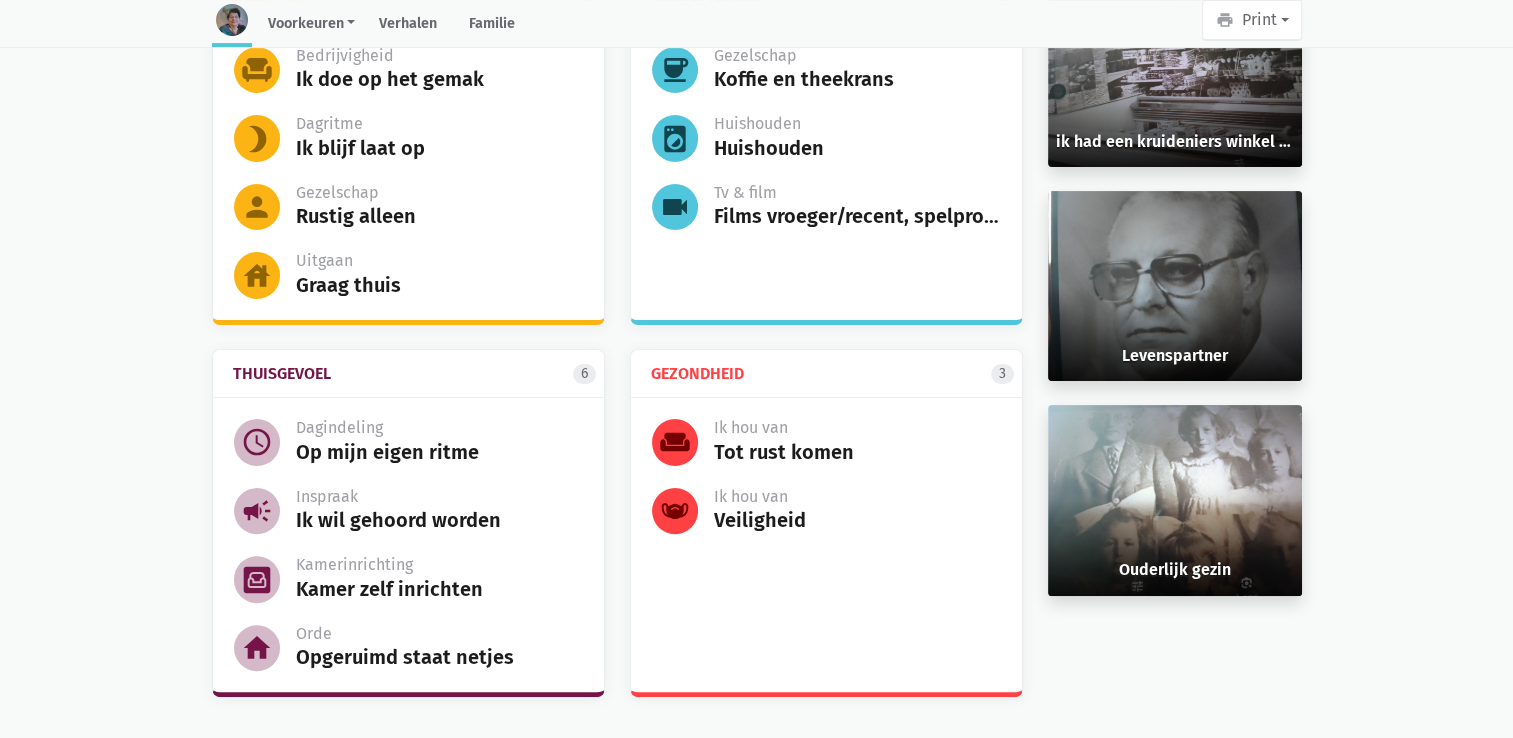 scroll, scrollTop: 0, scrollLeft: 0, axis: both 